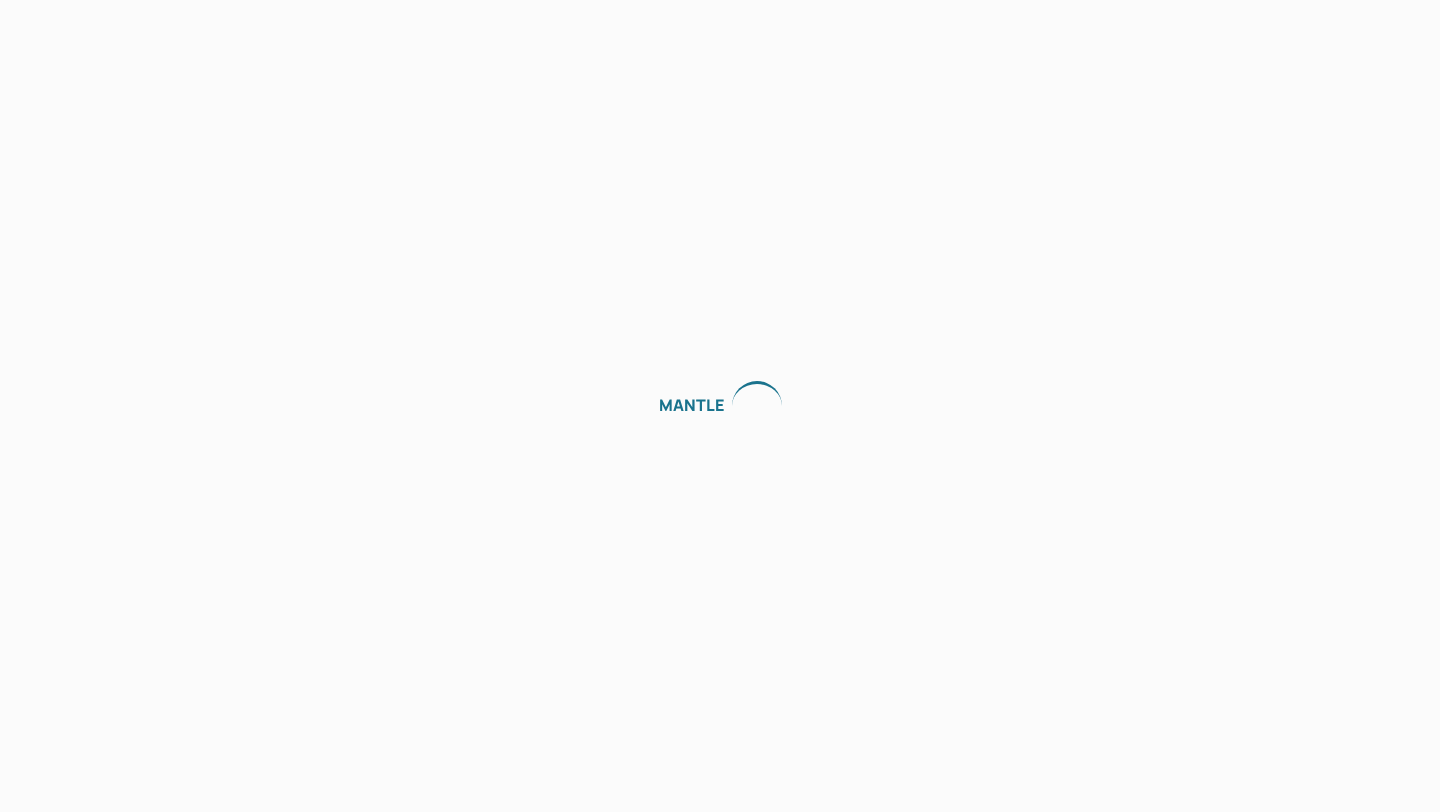 scroll, scrollTop: 0, scrollLeft: 0, axis: both 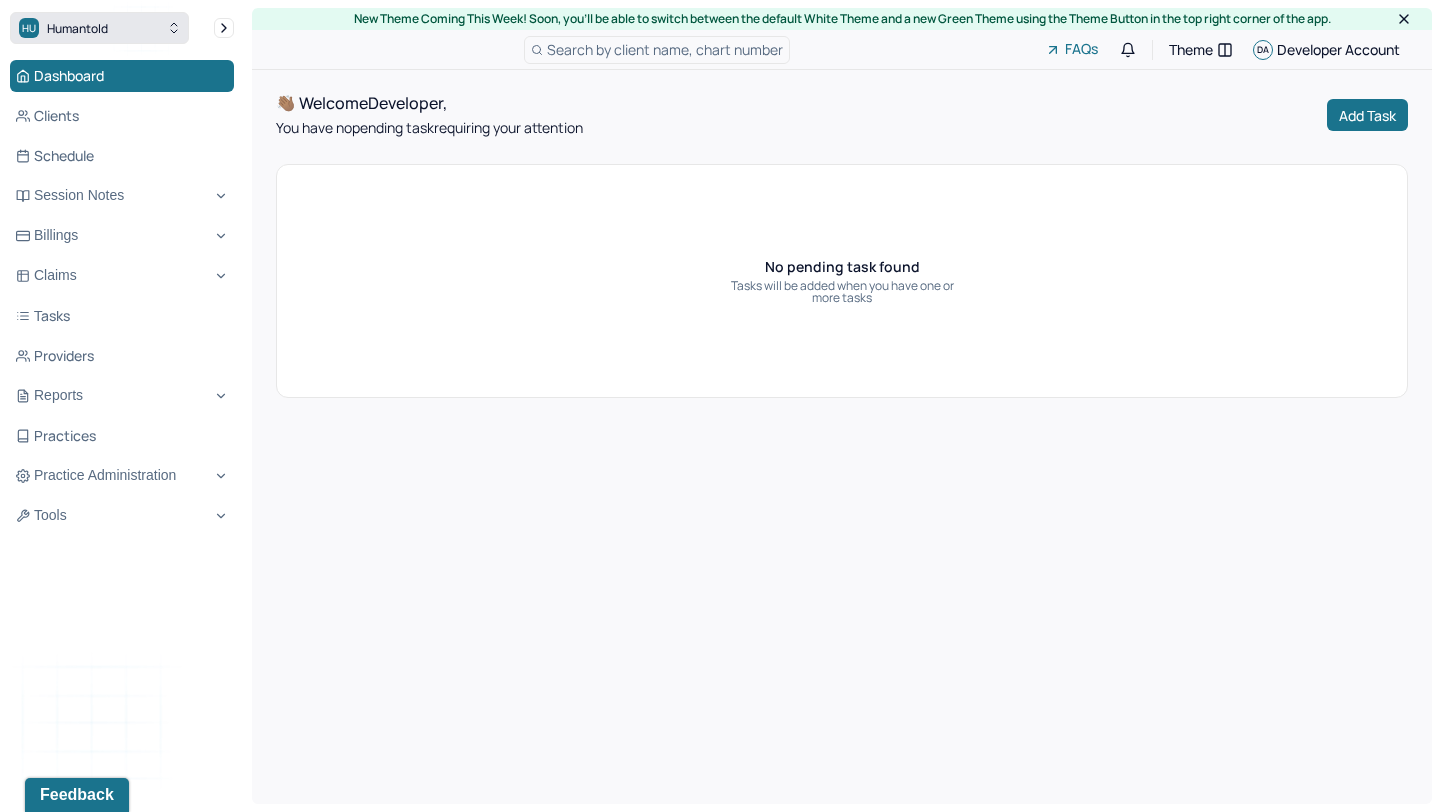 click on "Humantold" at bounding box center (77, 28) 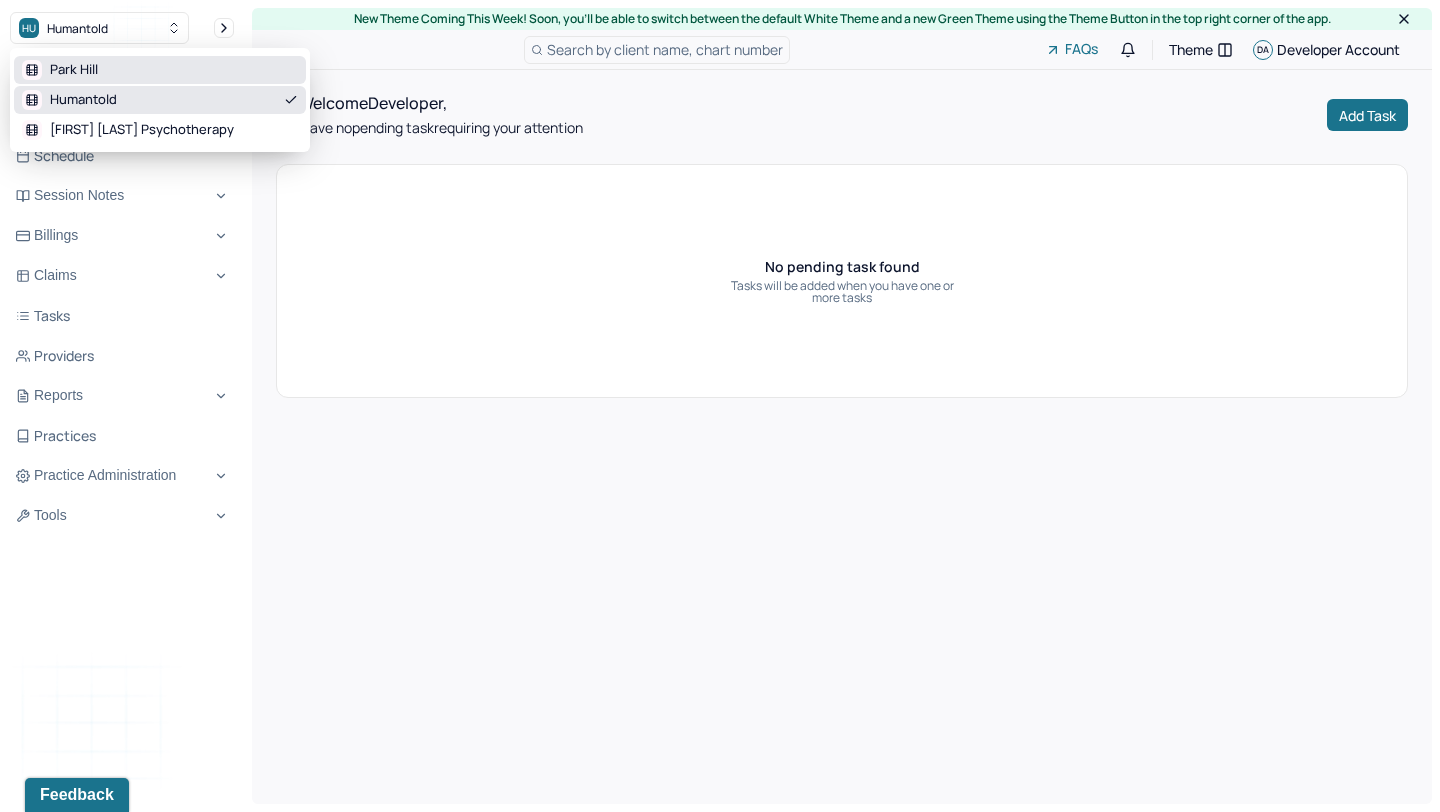 click on "Park Hill" at bounding box center (160, 70) 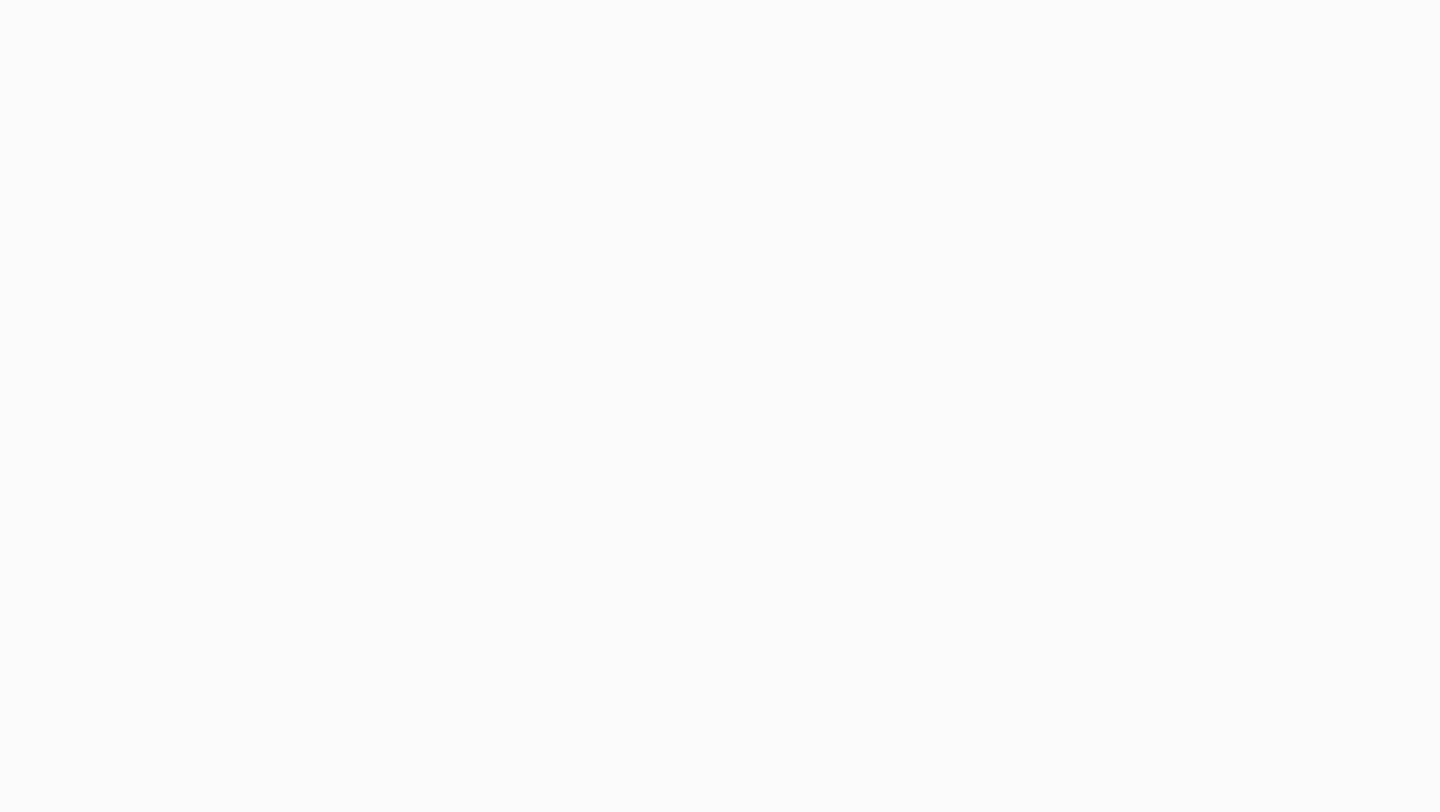 scroll, scrollTop: 0, scrollLeft: 0, axis: both 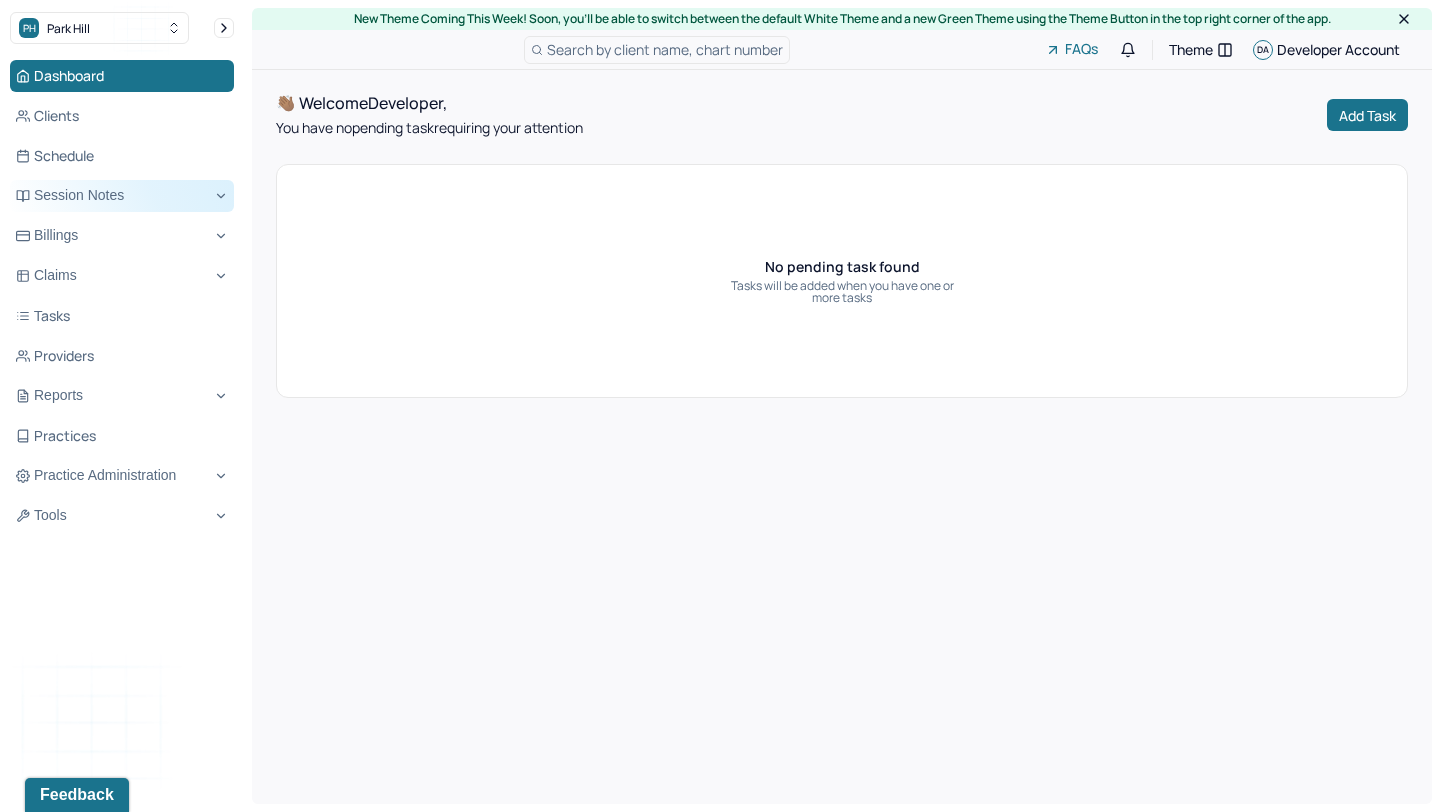 click on "Session Notes" at bounding box center (122, 196) 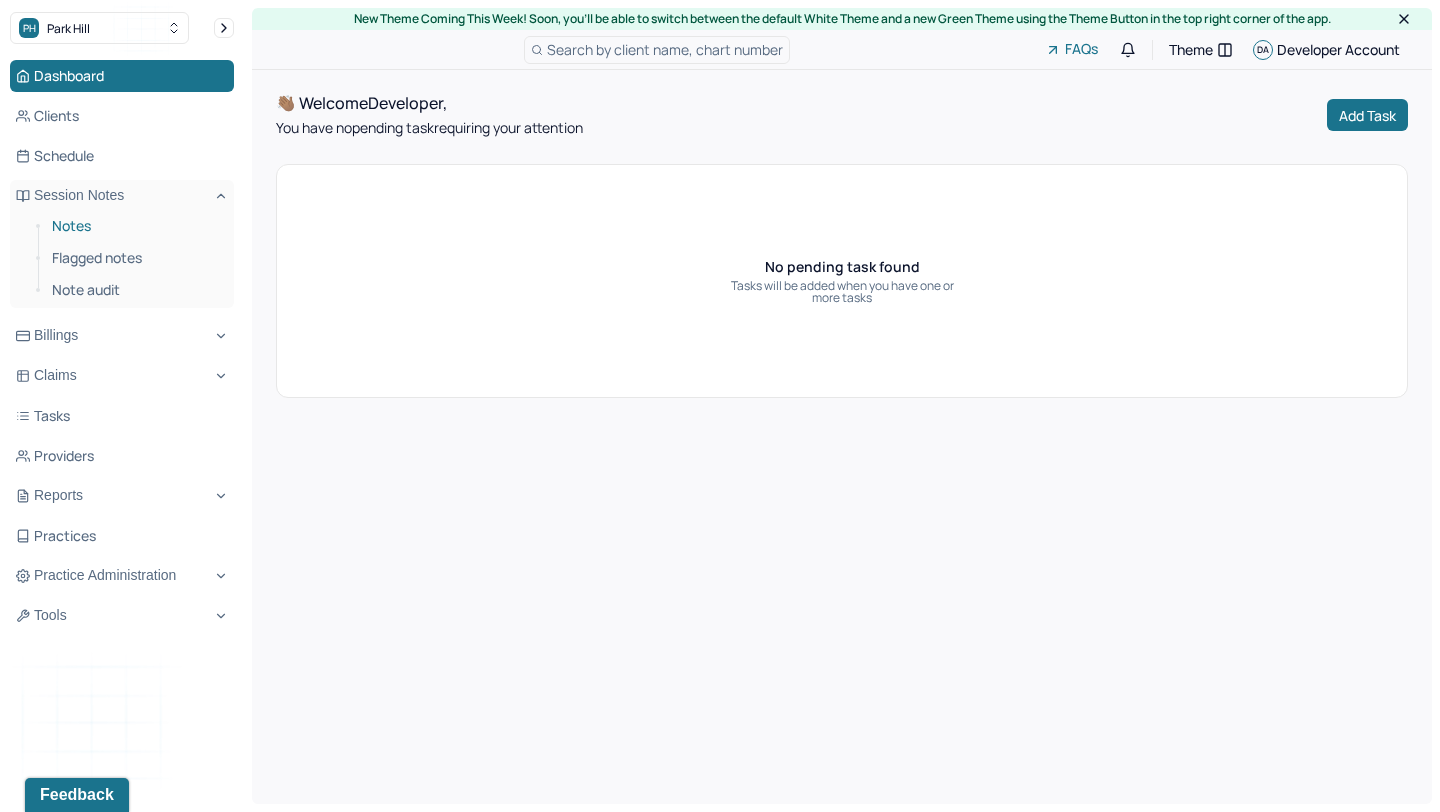 click on "Notes" at bounding box center [135, 226] 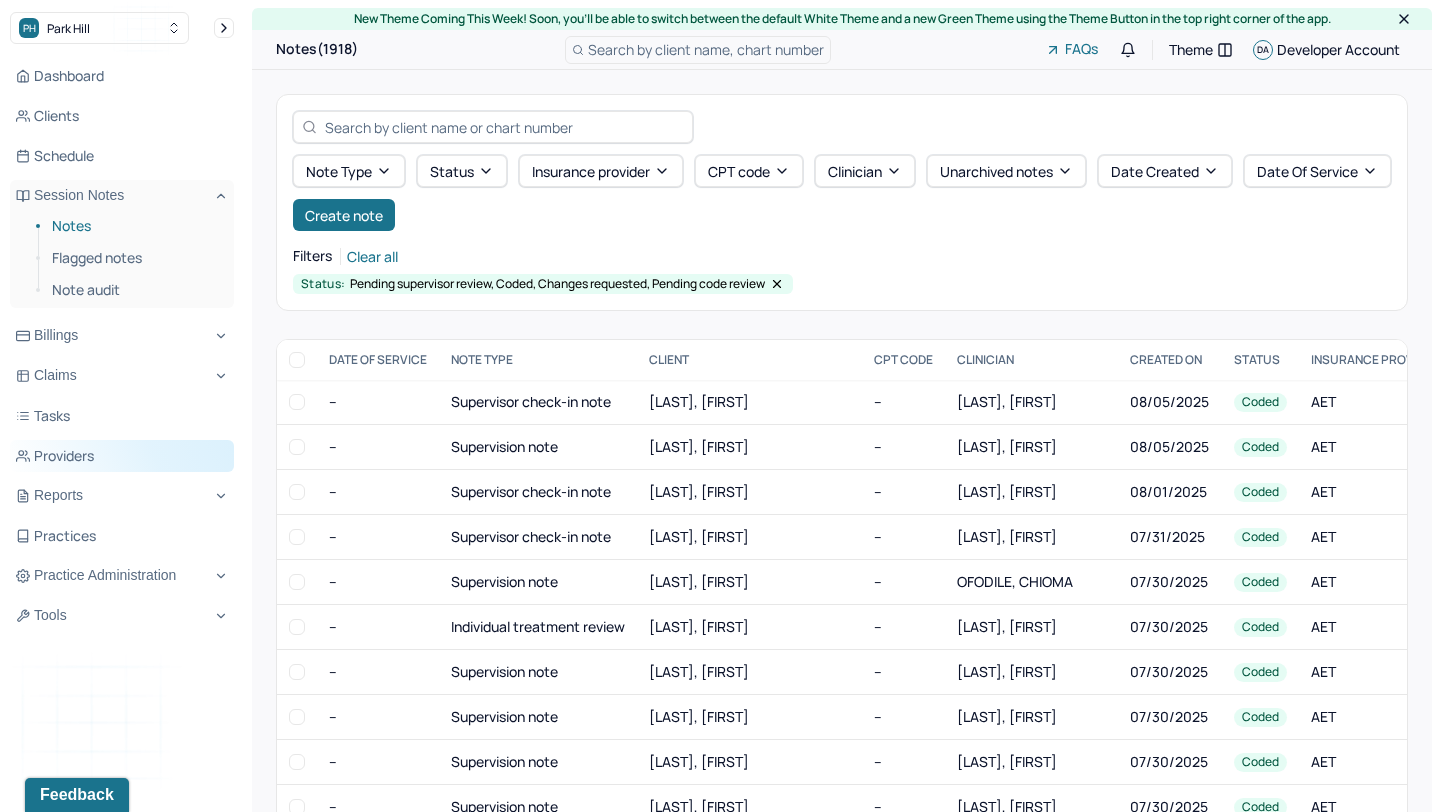 click on "Providers" at bounding box center [122, 456] 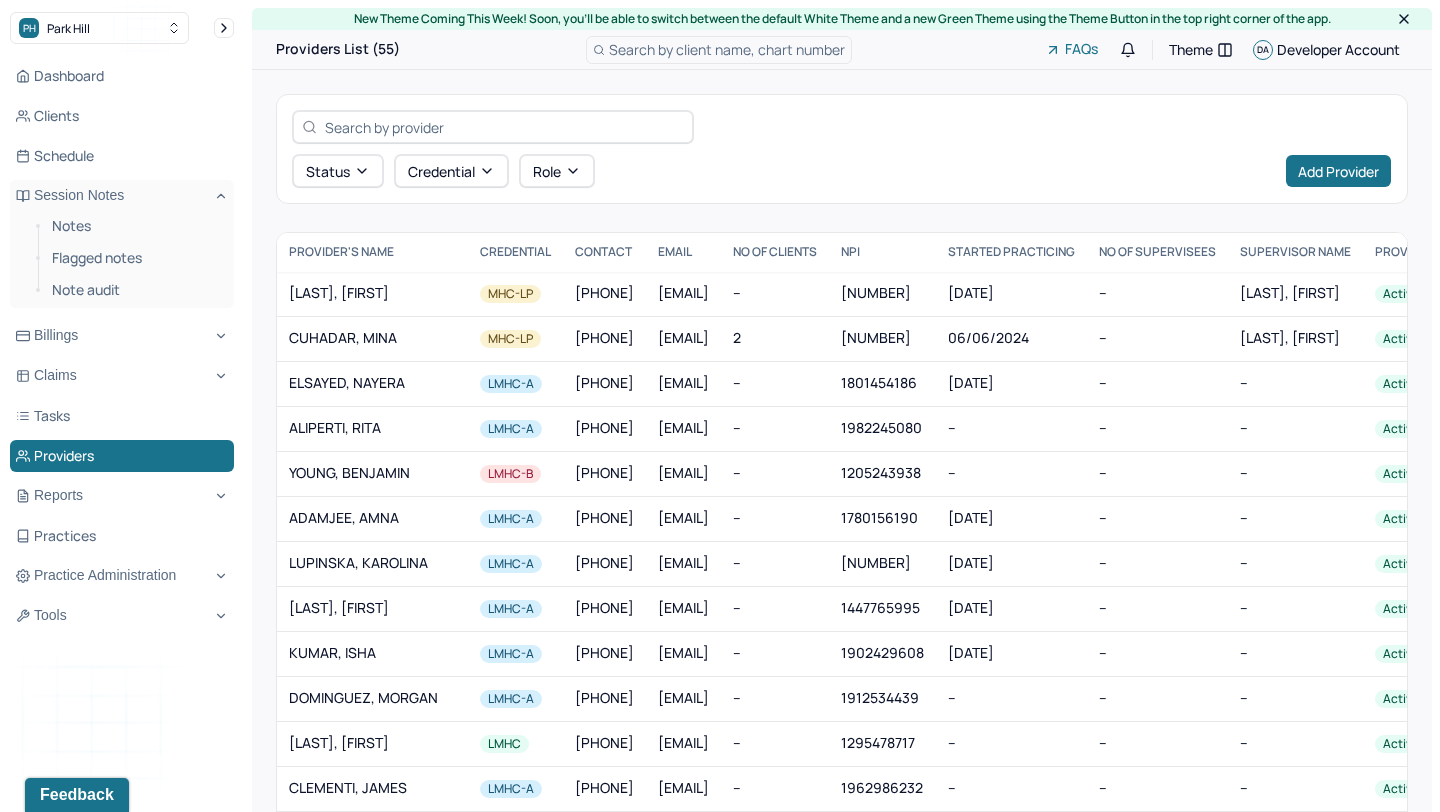 click at bounding box center [504, 127] 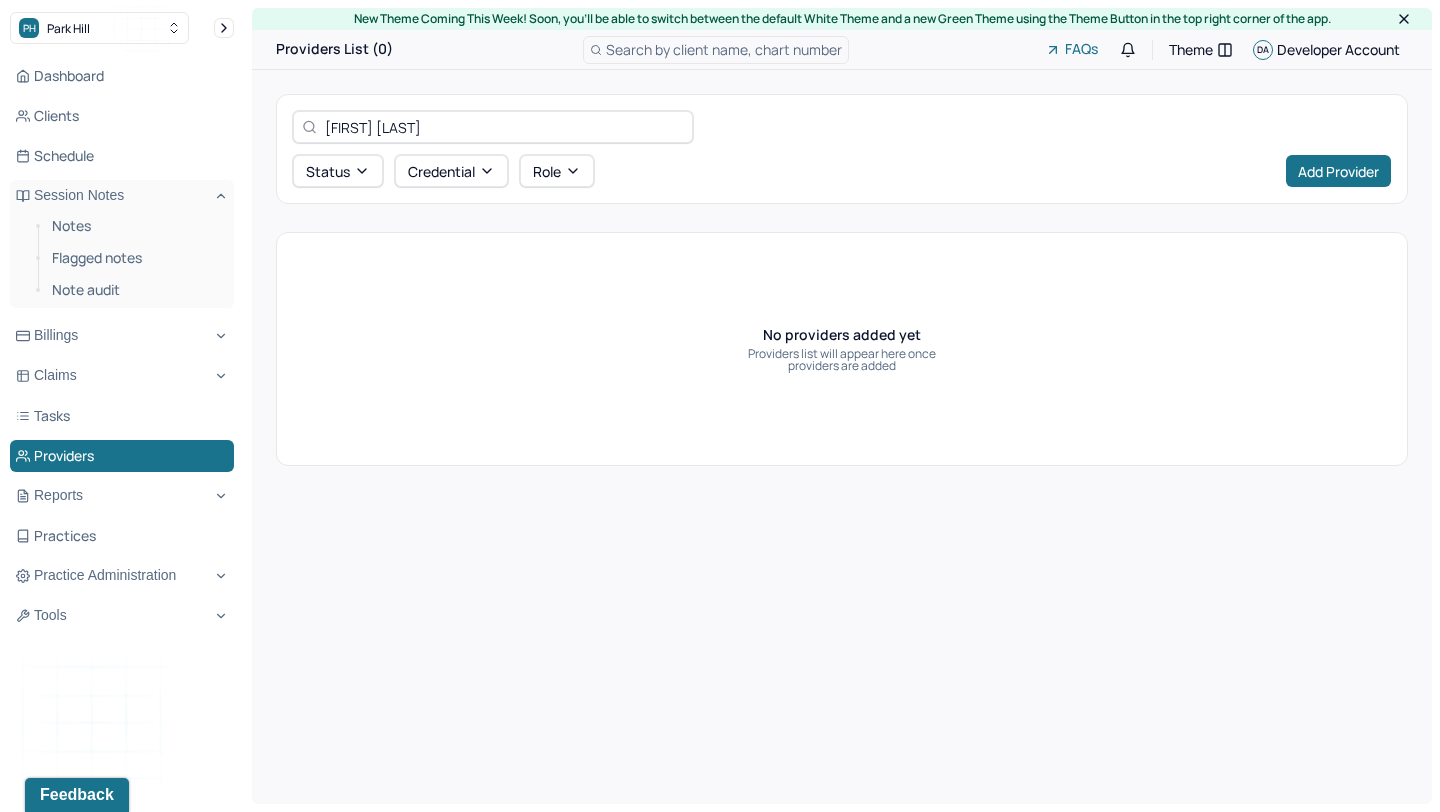 click on "Stephanie Speilberger" at bounding box center [504, 127] 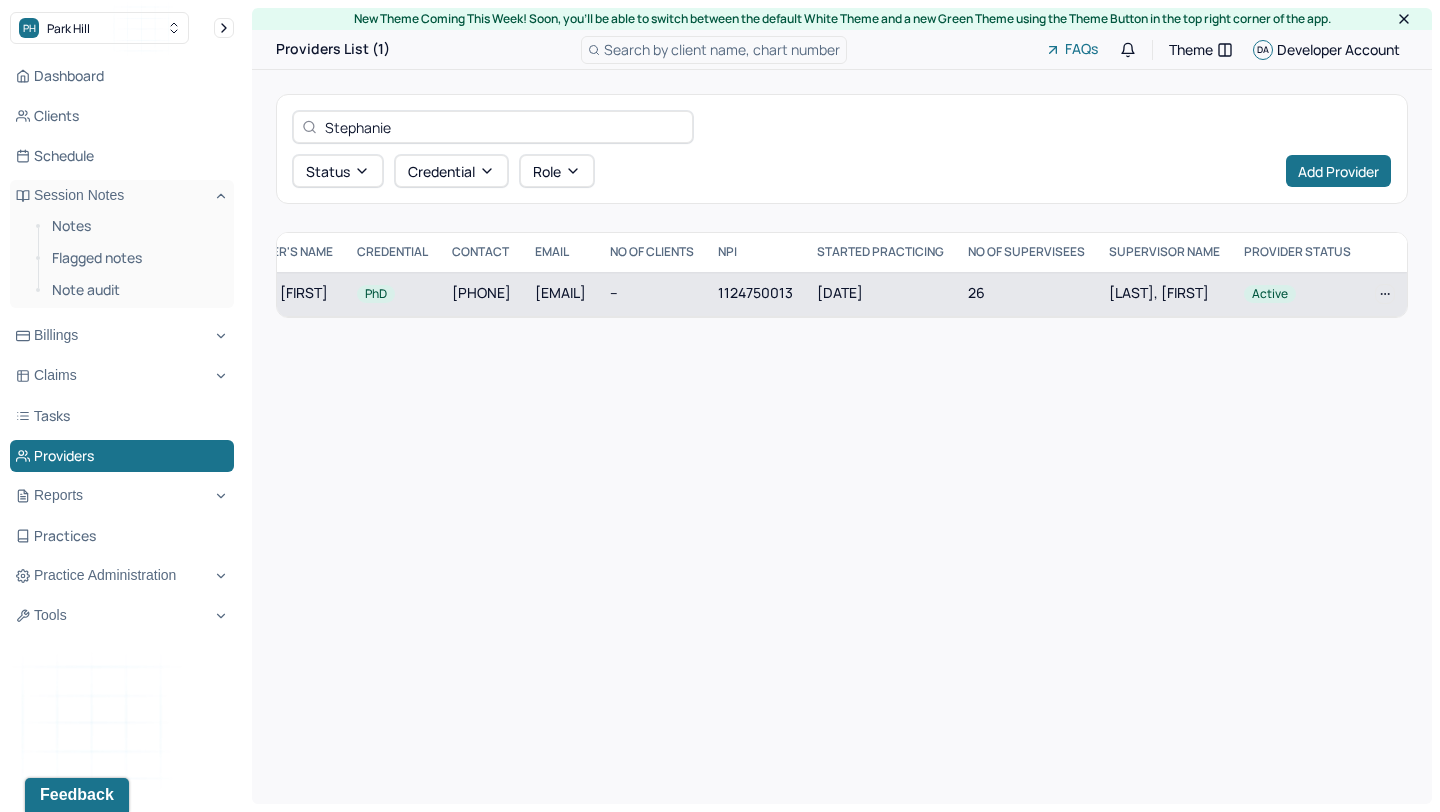 scroll, scrollTop: 0, scrollLeft: 314, axis: horizontal 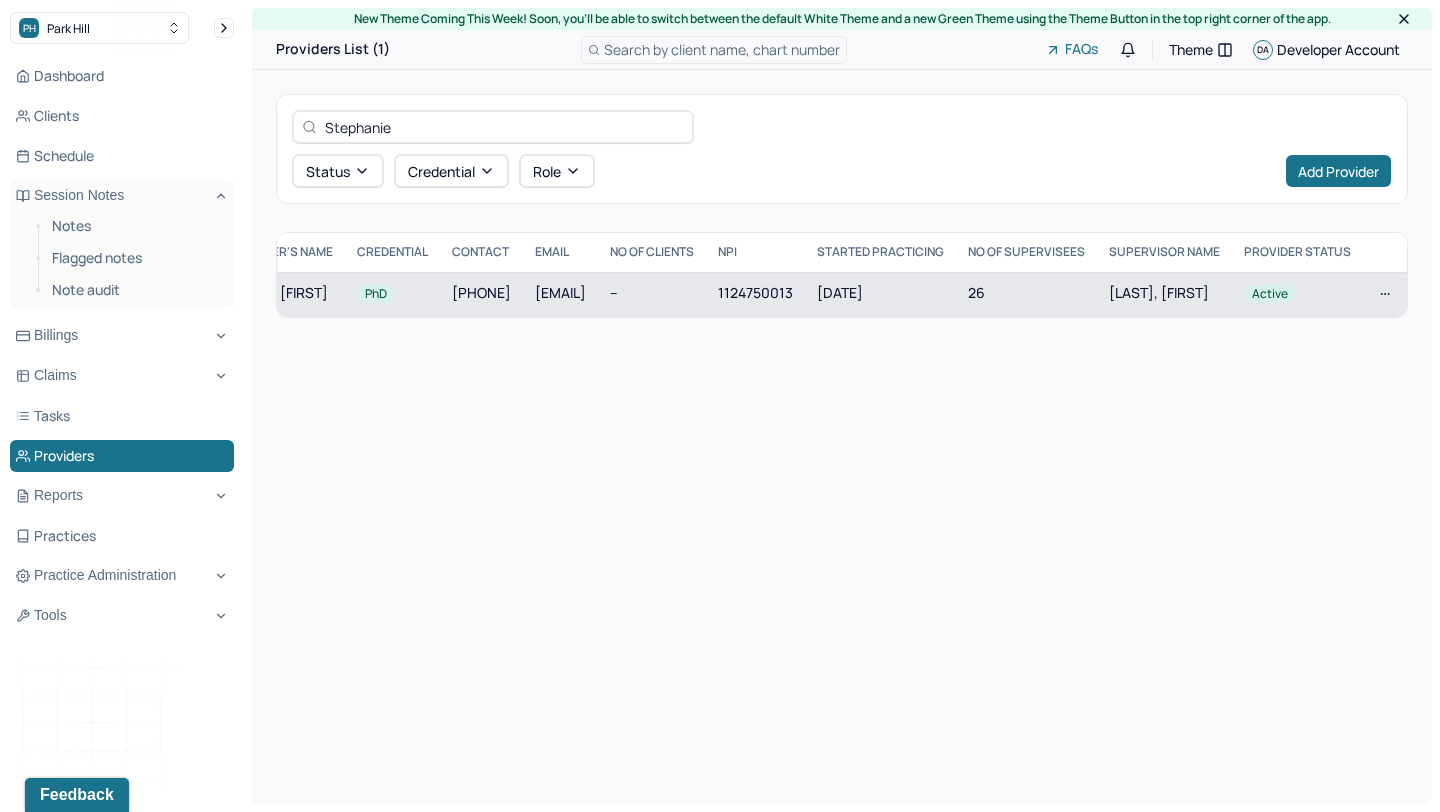 copy on "[EMAIL]" 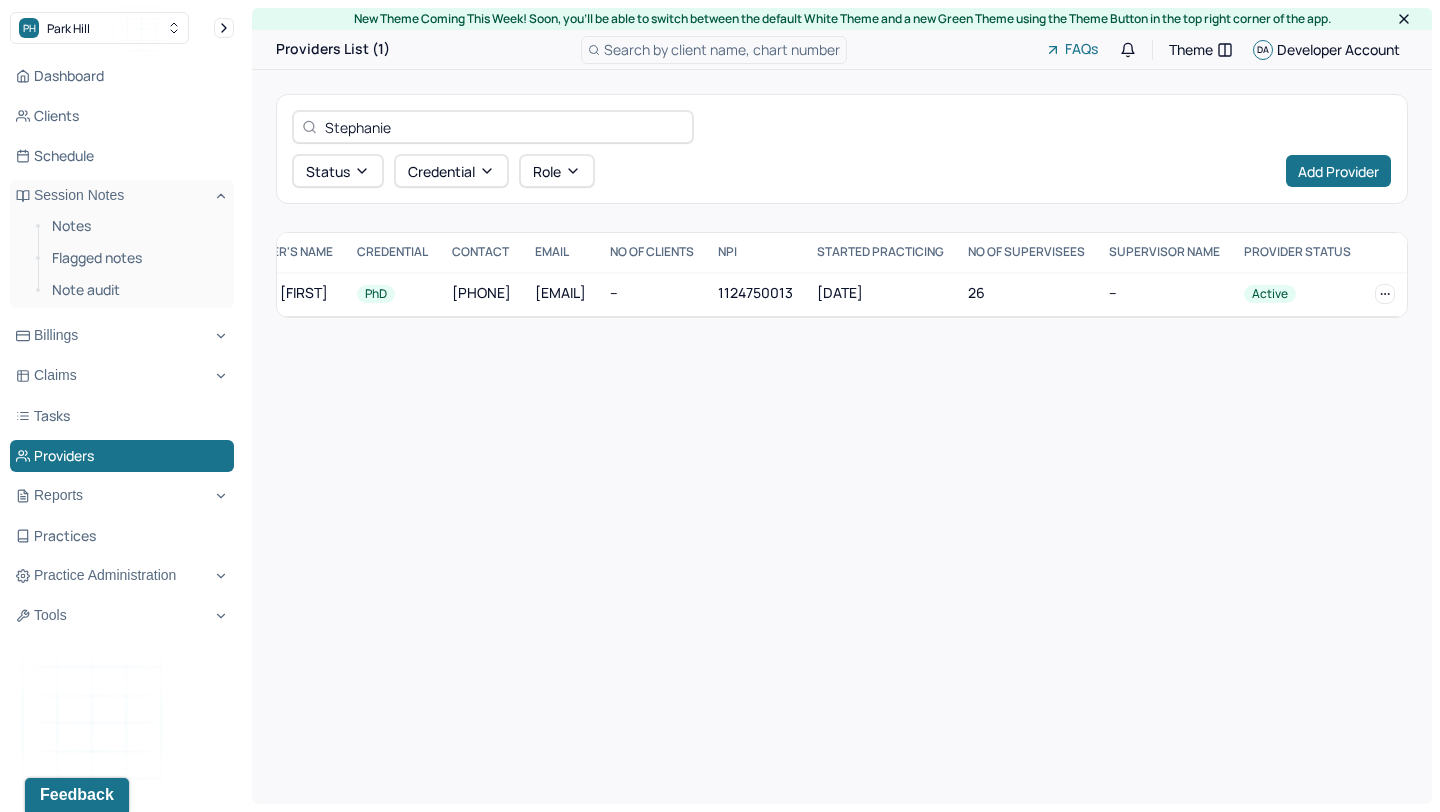 scroll, scrollTop: 0, scrollLeft: 309, axis: horizontal 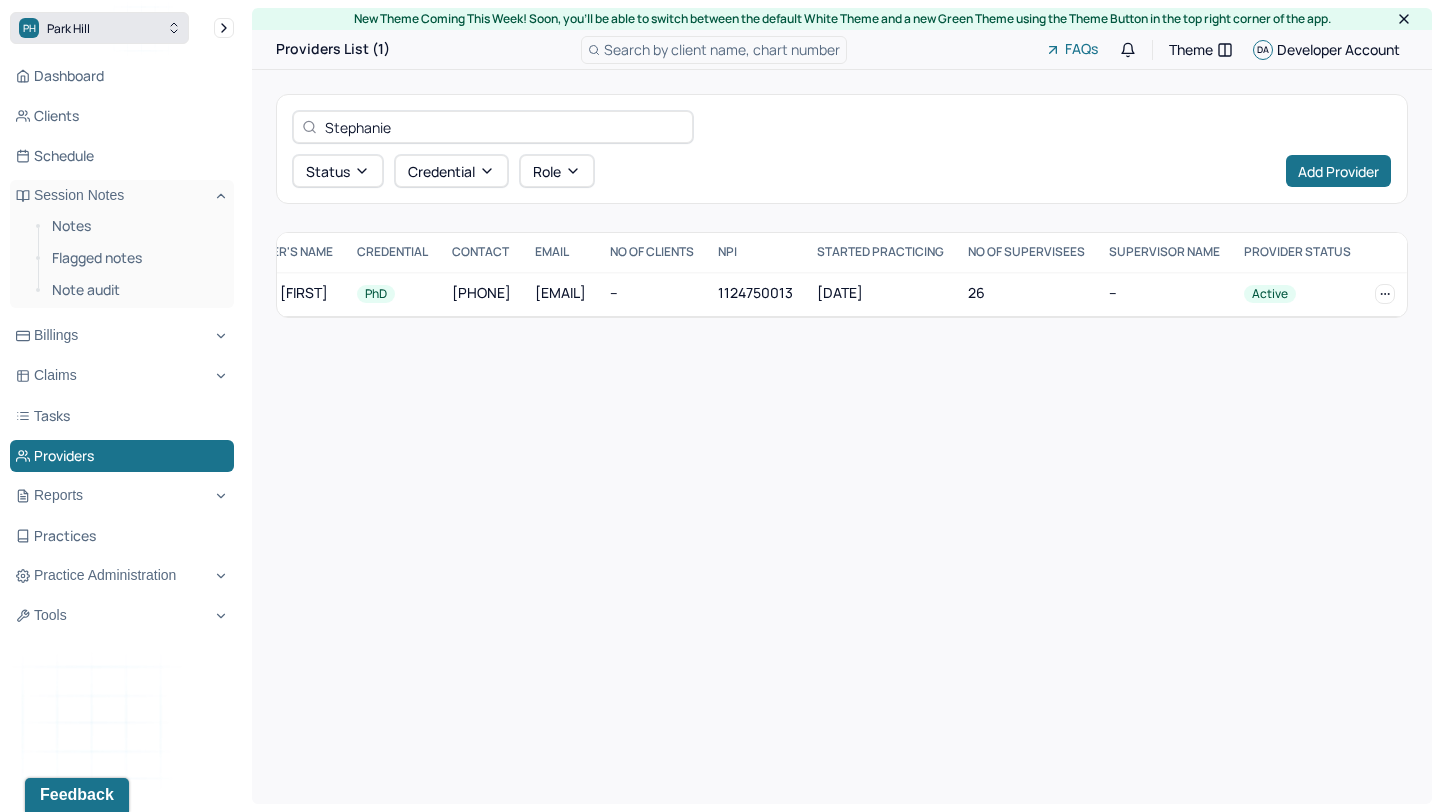click on "PH Park Hill" at bounding box center (99, 28) 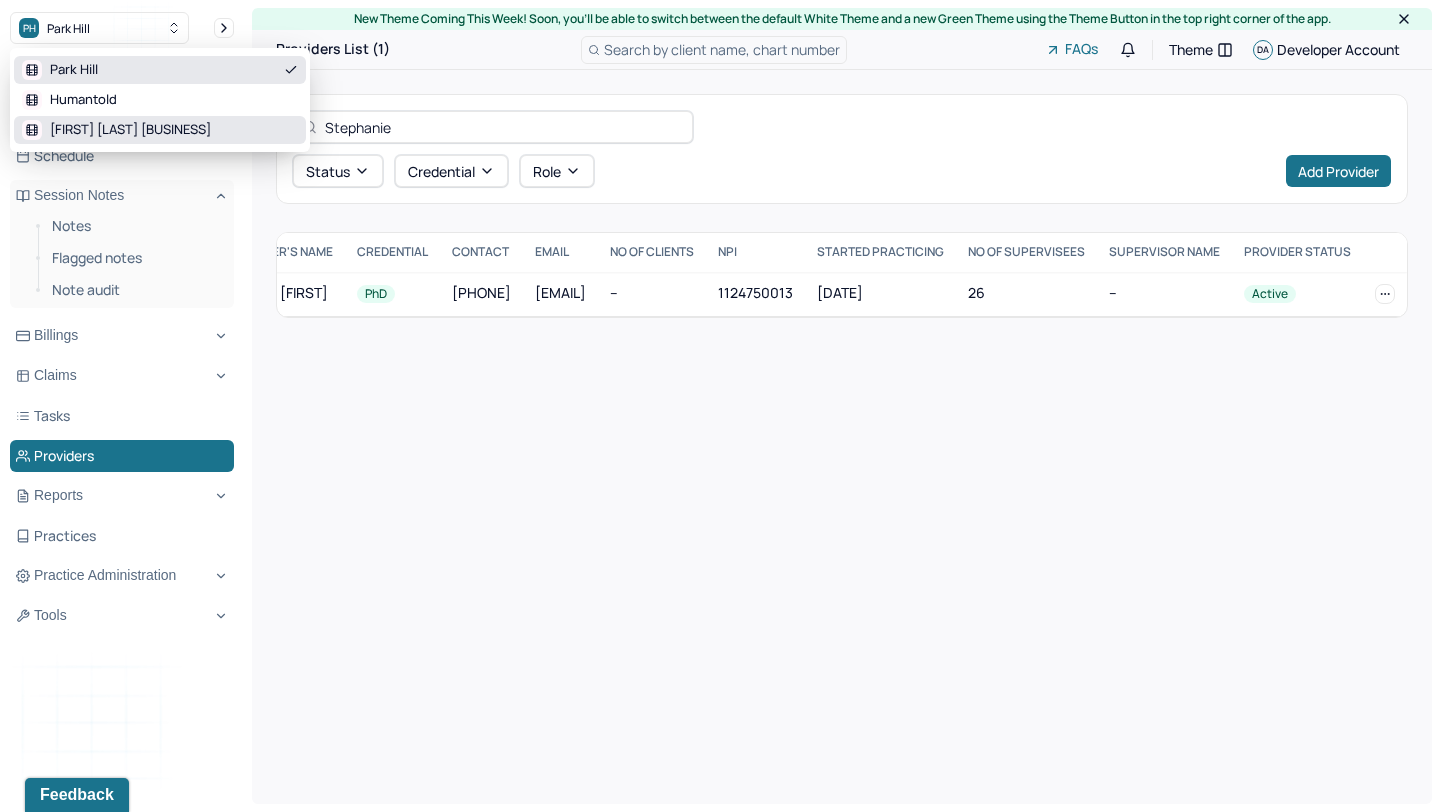 click on "[LAST] [FIRST] [PROFESSION]" at bounding box center (160, 130) 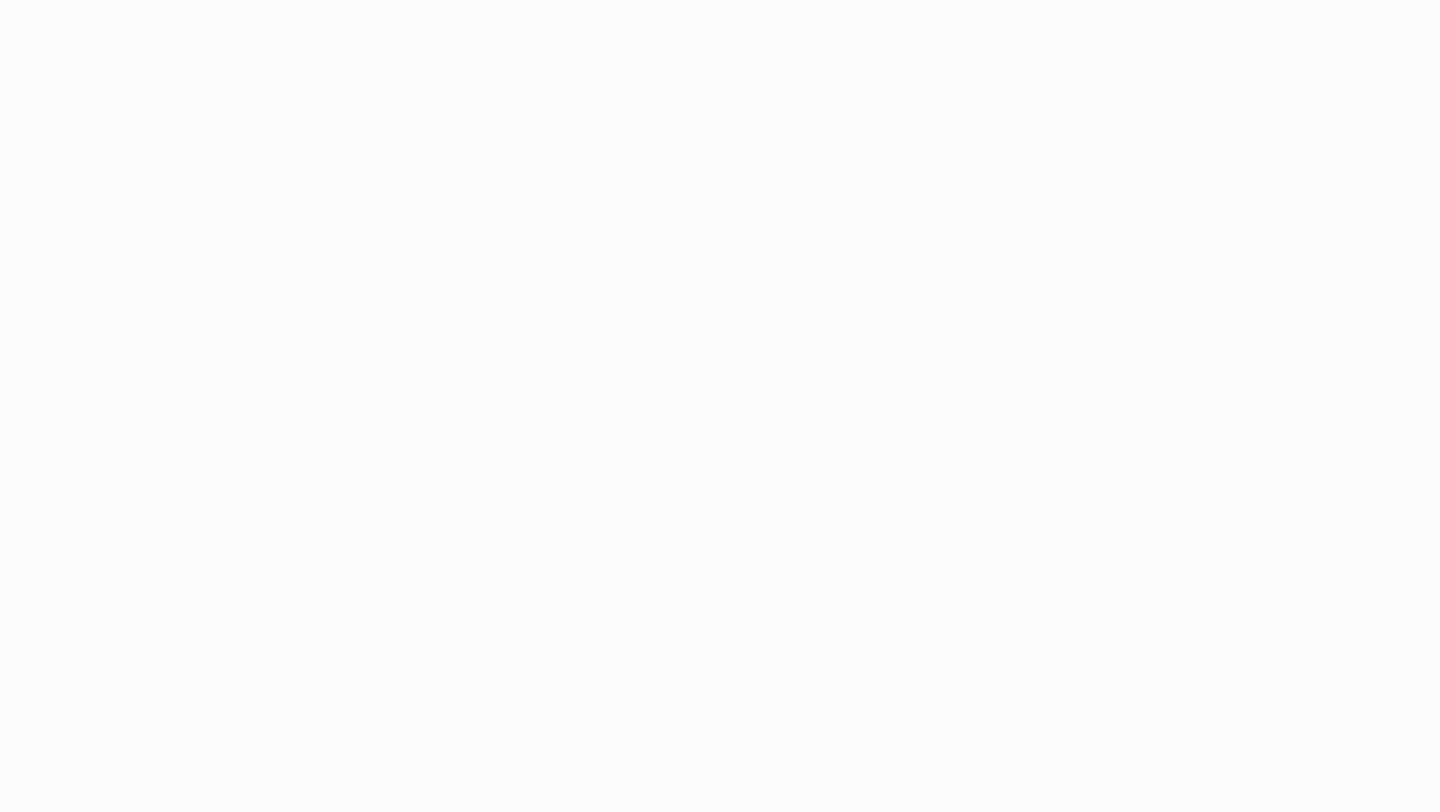 scroll, scrollTop: 0, scrollLeft: 0, axis: both 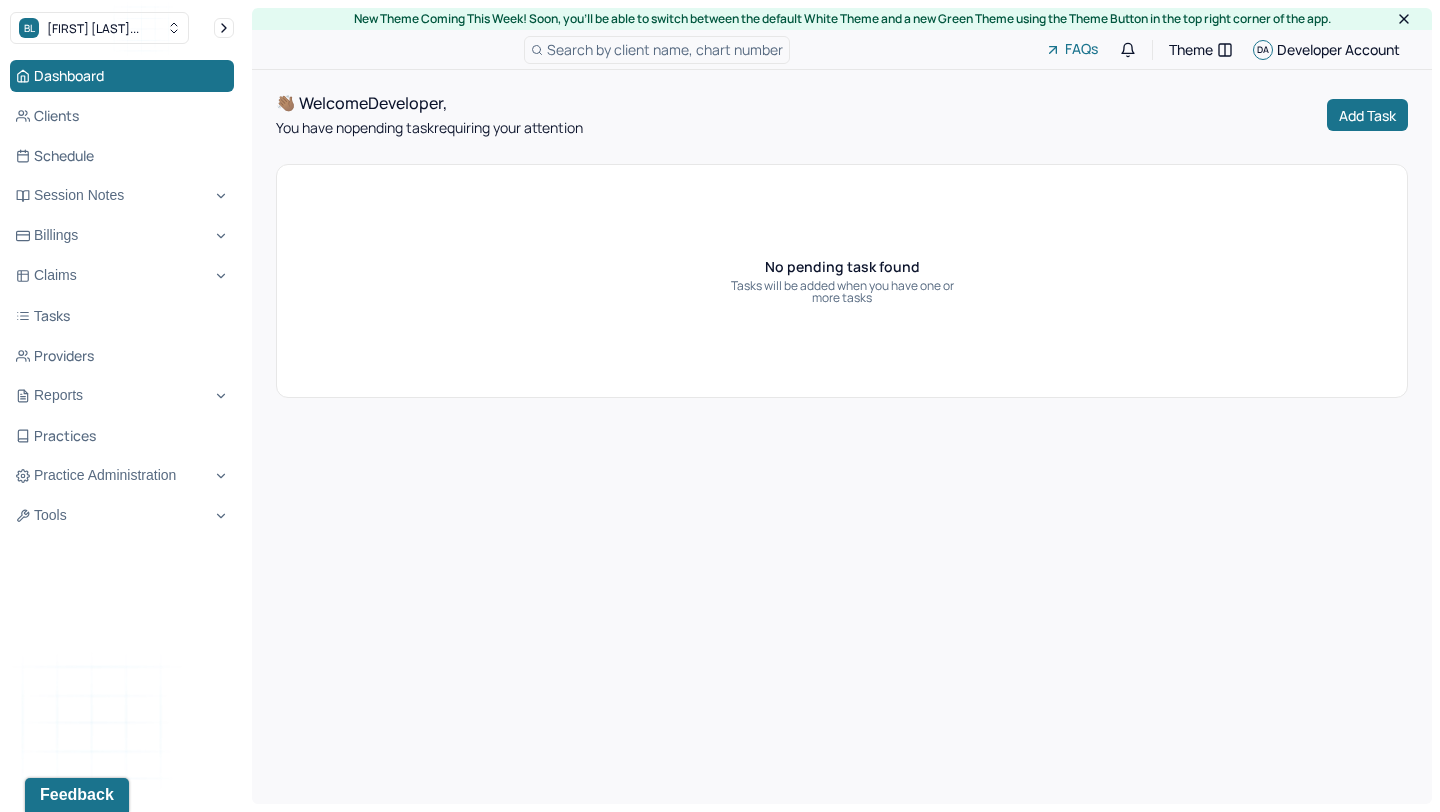 click on "[INITIALS] [FIRST] [LAST]..." at bounding box center (99, 28) 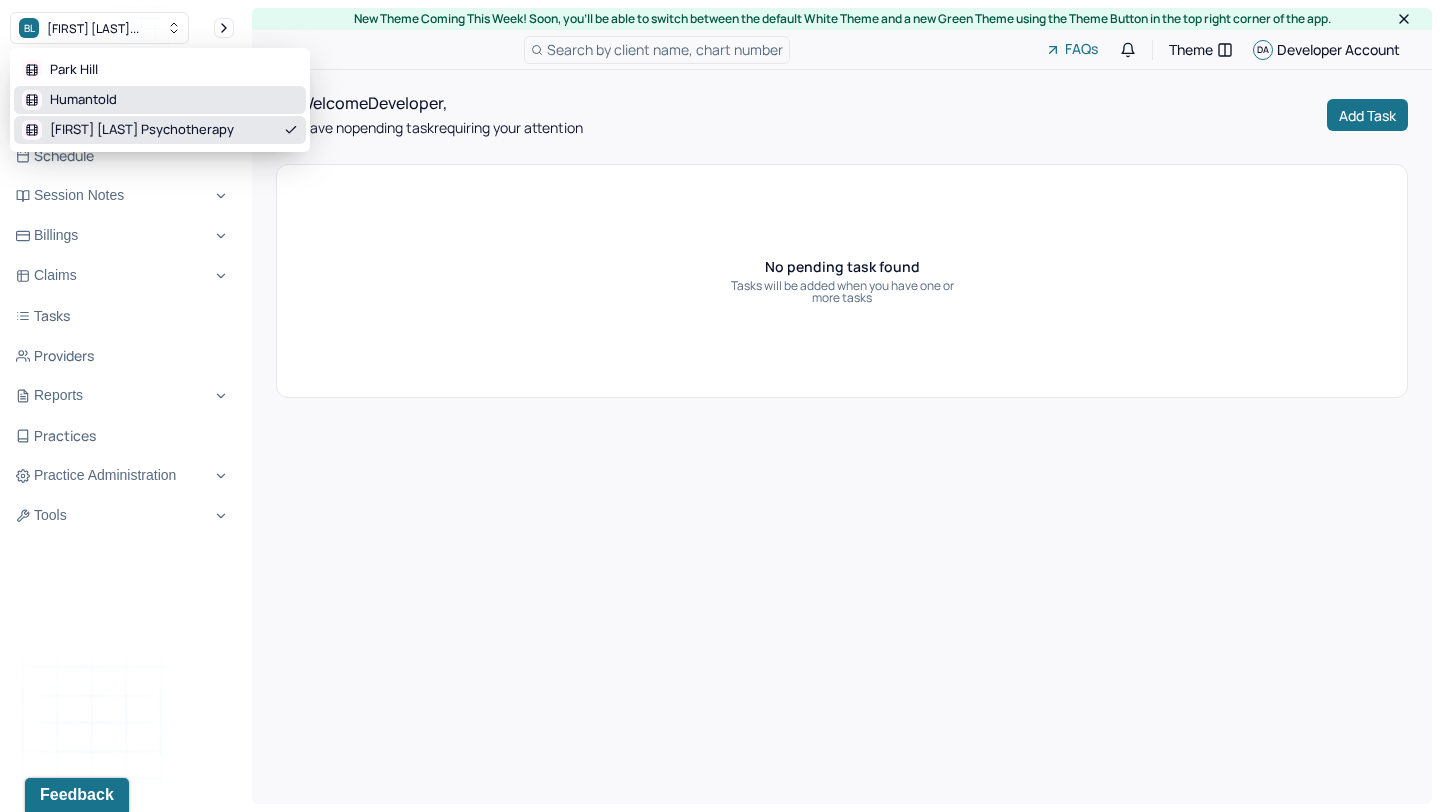 click on "Humantold" at bounding box center [160, 100] 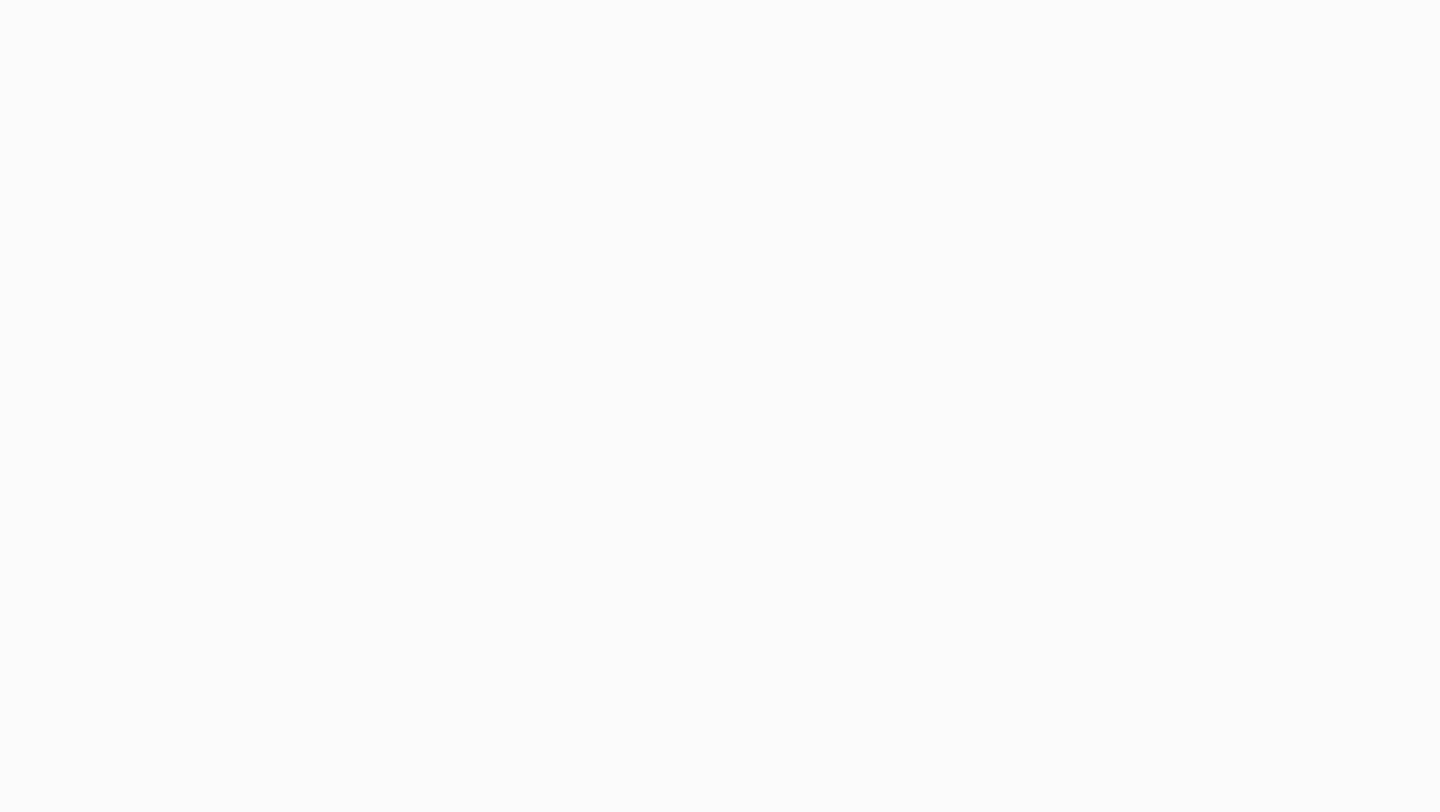 scroll, scrollTop: 0, scrollLeft: 0, axis: both 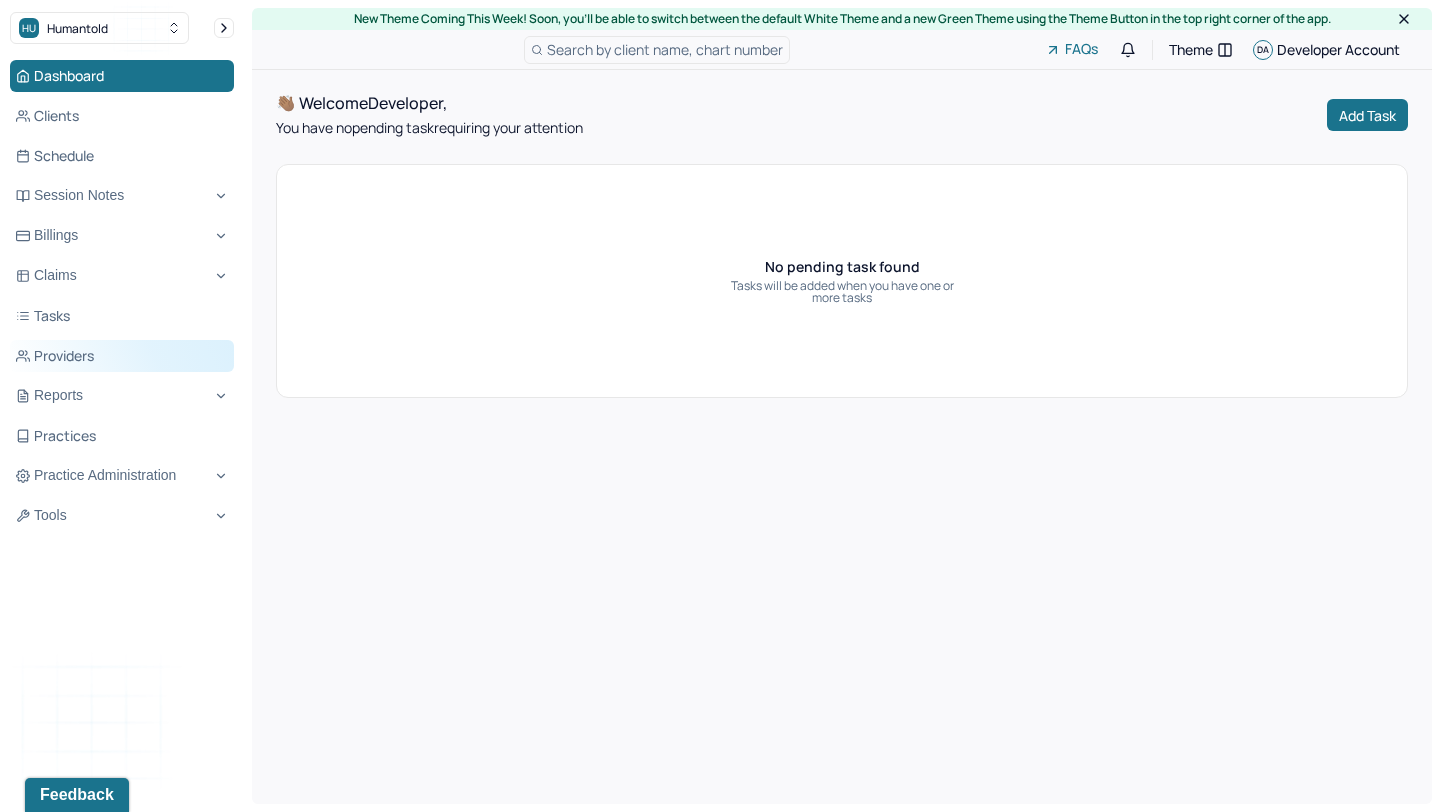 click on "Providers" at bounding box center (122, 356) 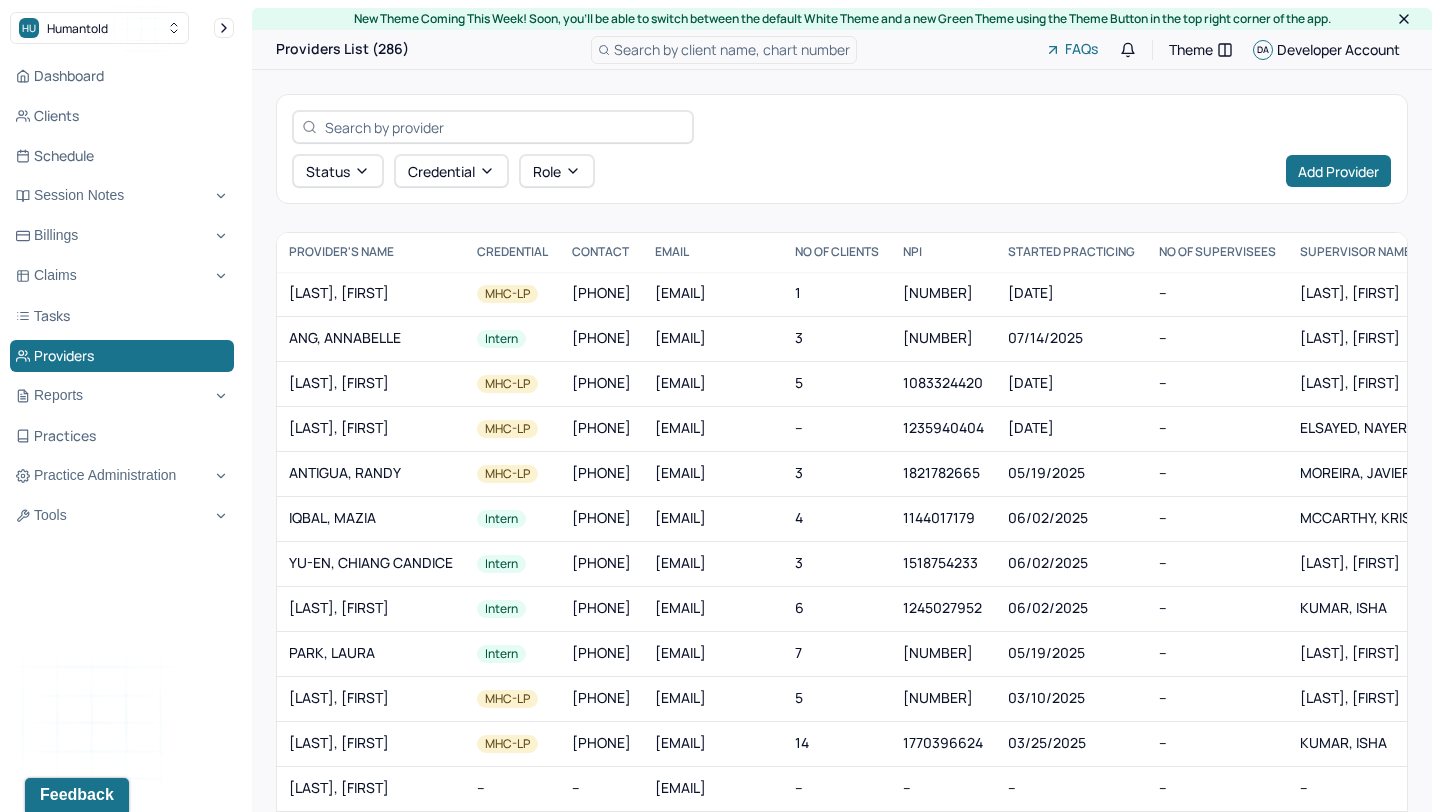 click at bounding box center [504, 127] 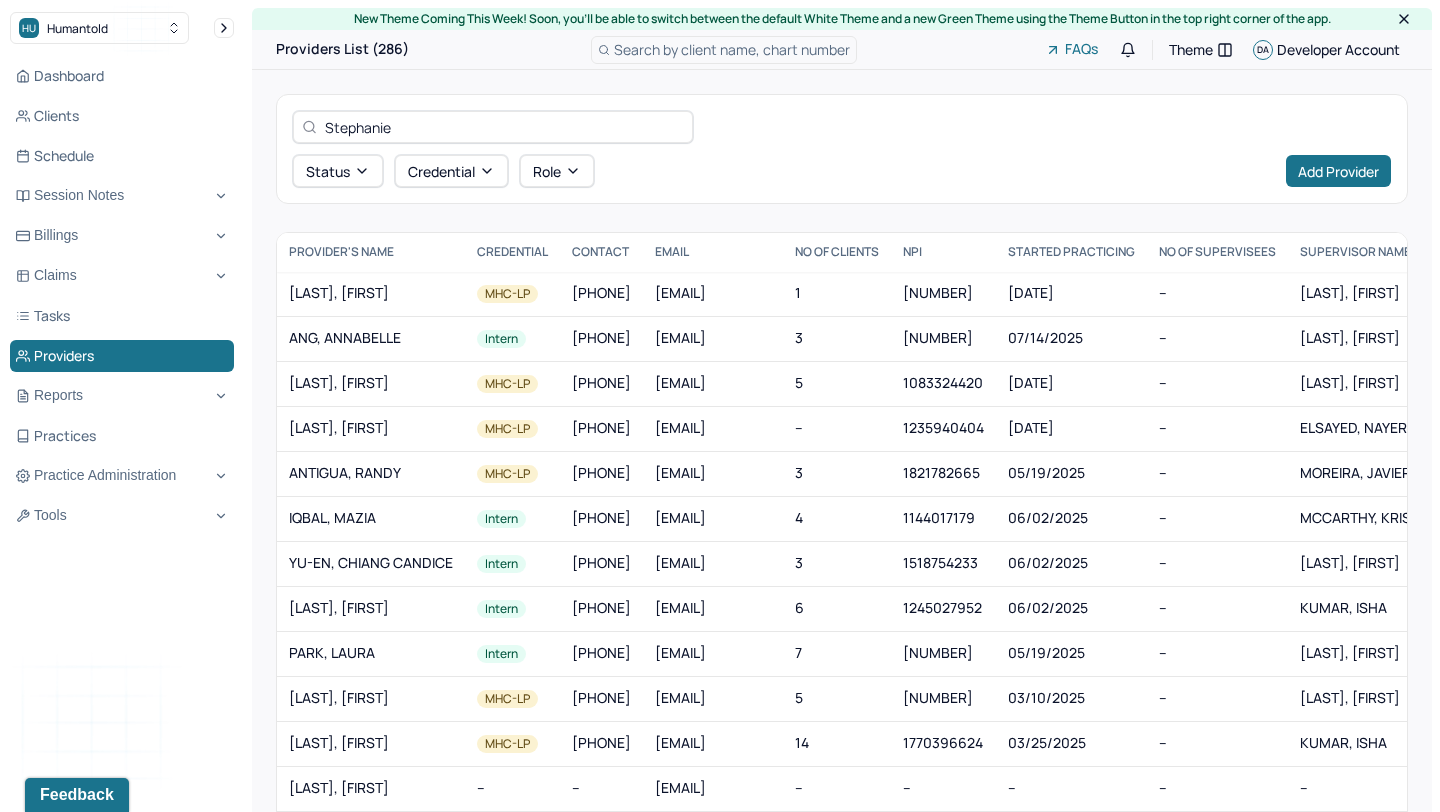 type on "Stephanie" 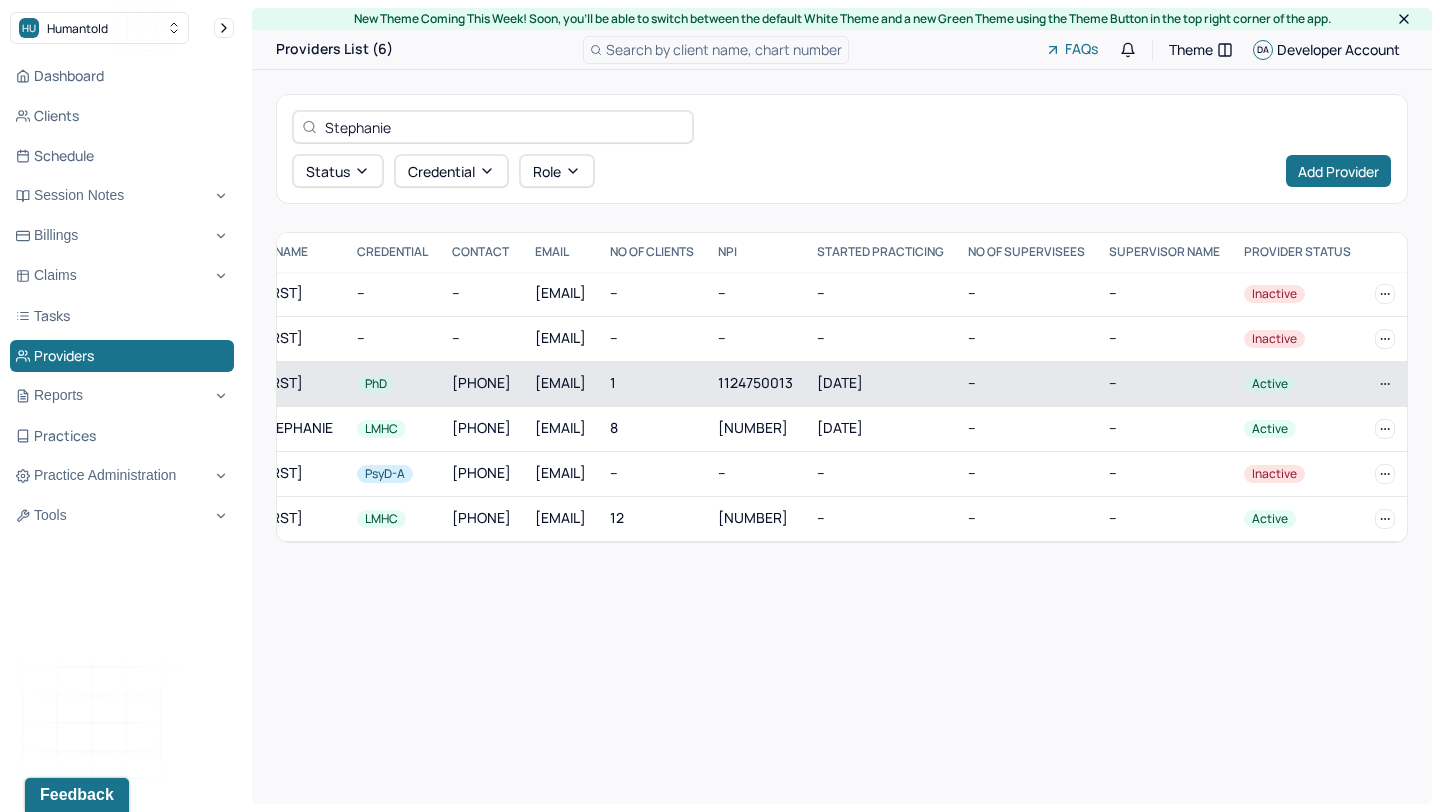 scroll, scrollTop: 0, scrollLeft: 0, axis: both 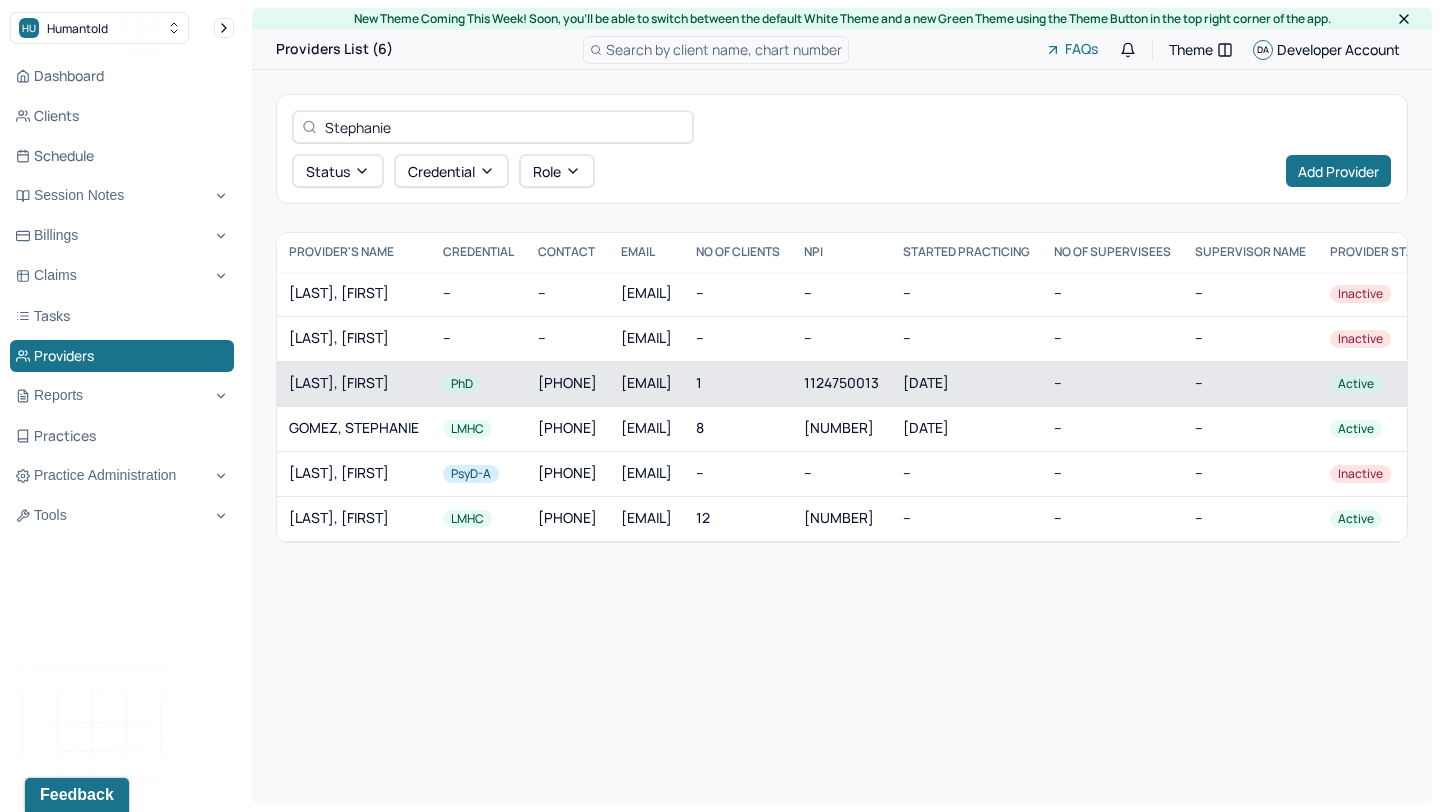 click on "[EMAIL]" at bounding box center [646, 383] 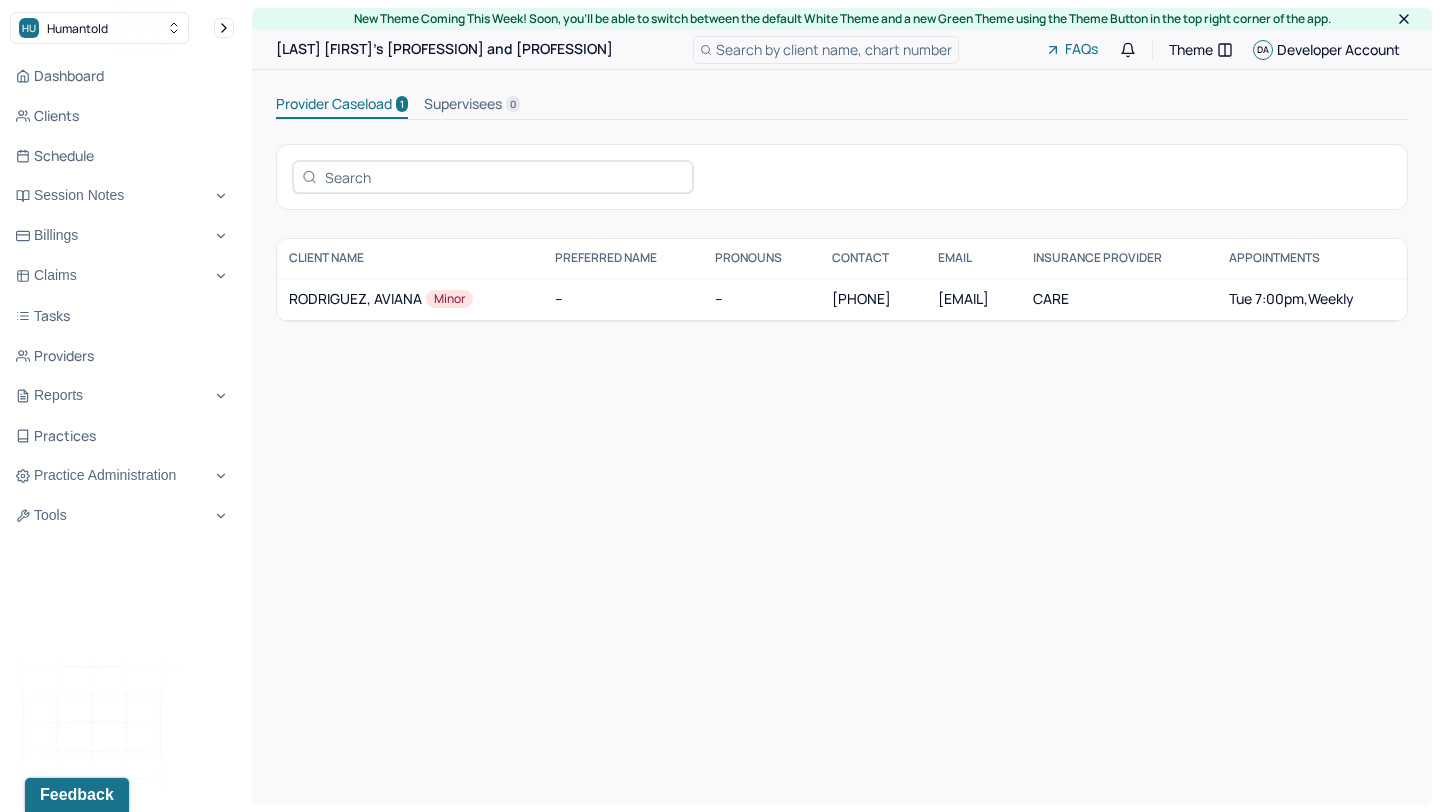 click at bounding box center (504, 177) 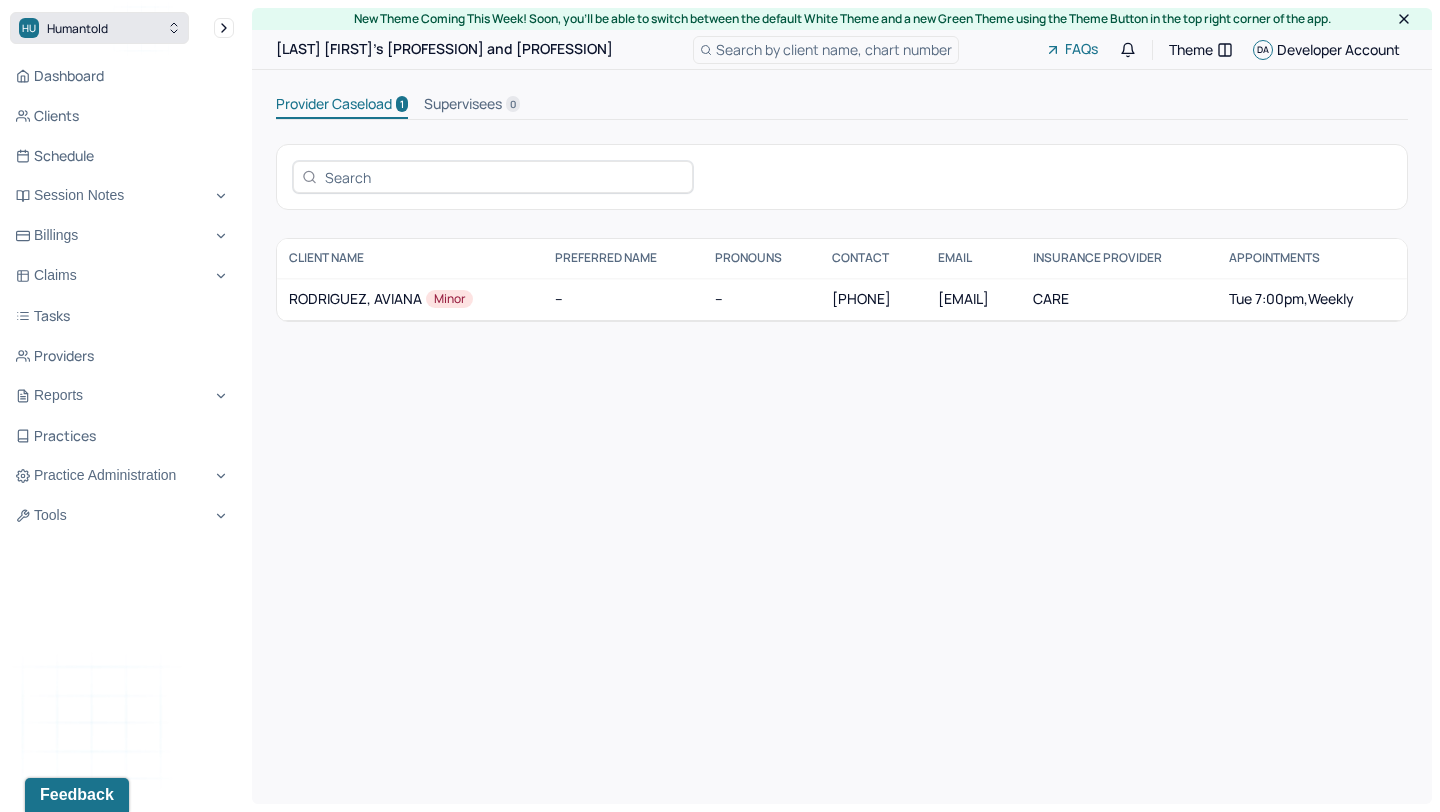 click on "HU Humantold" at bounding box center (99, 28) 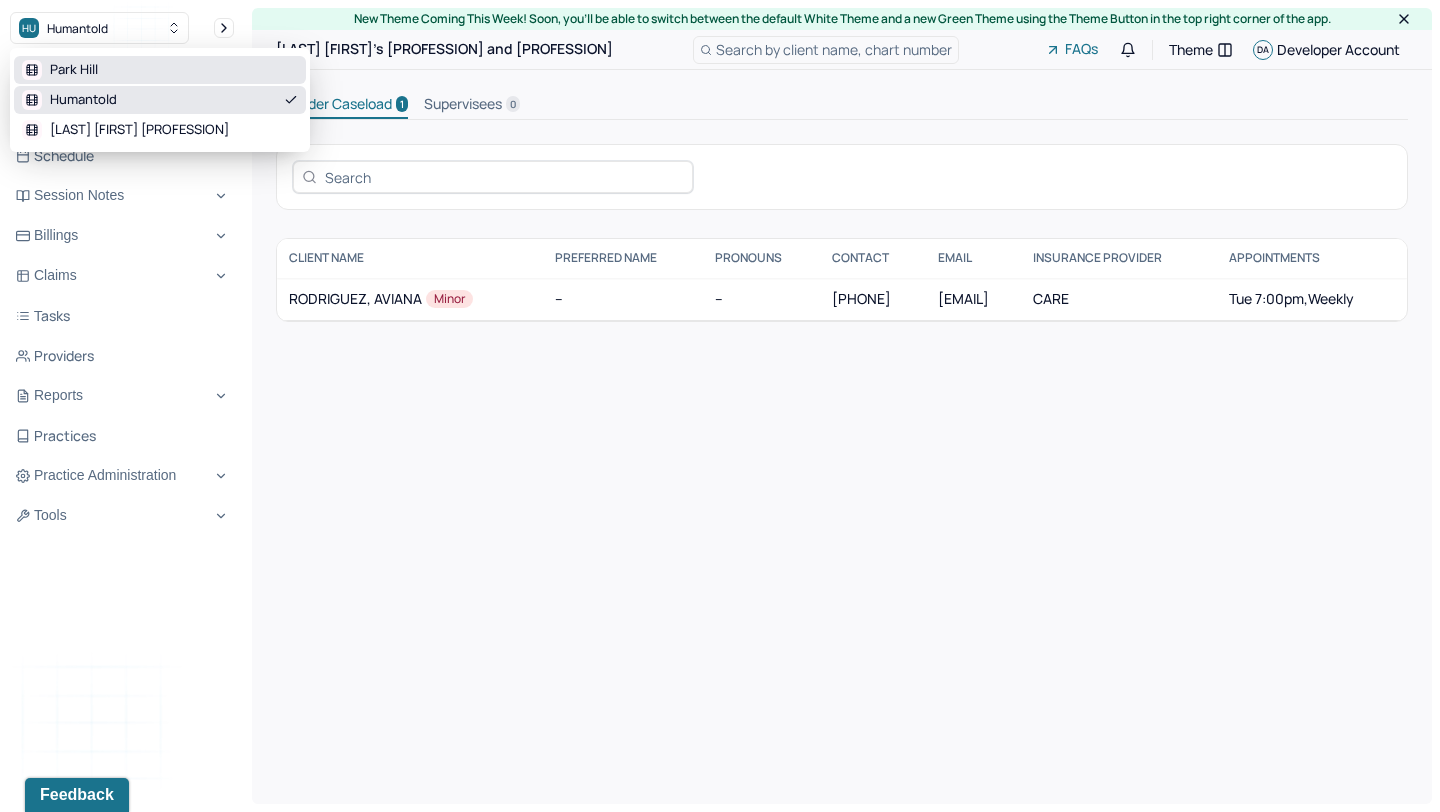 click on "Park Hill" at bounding box center (160, 70) 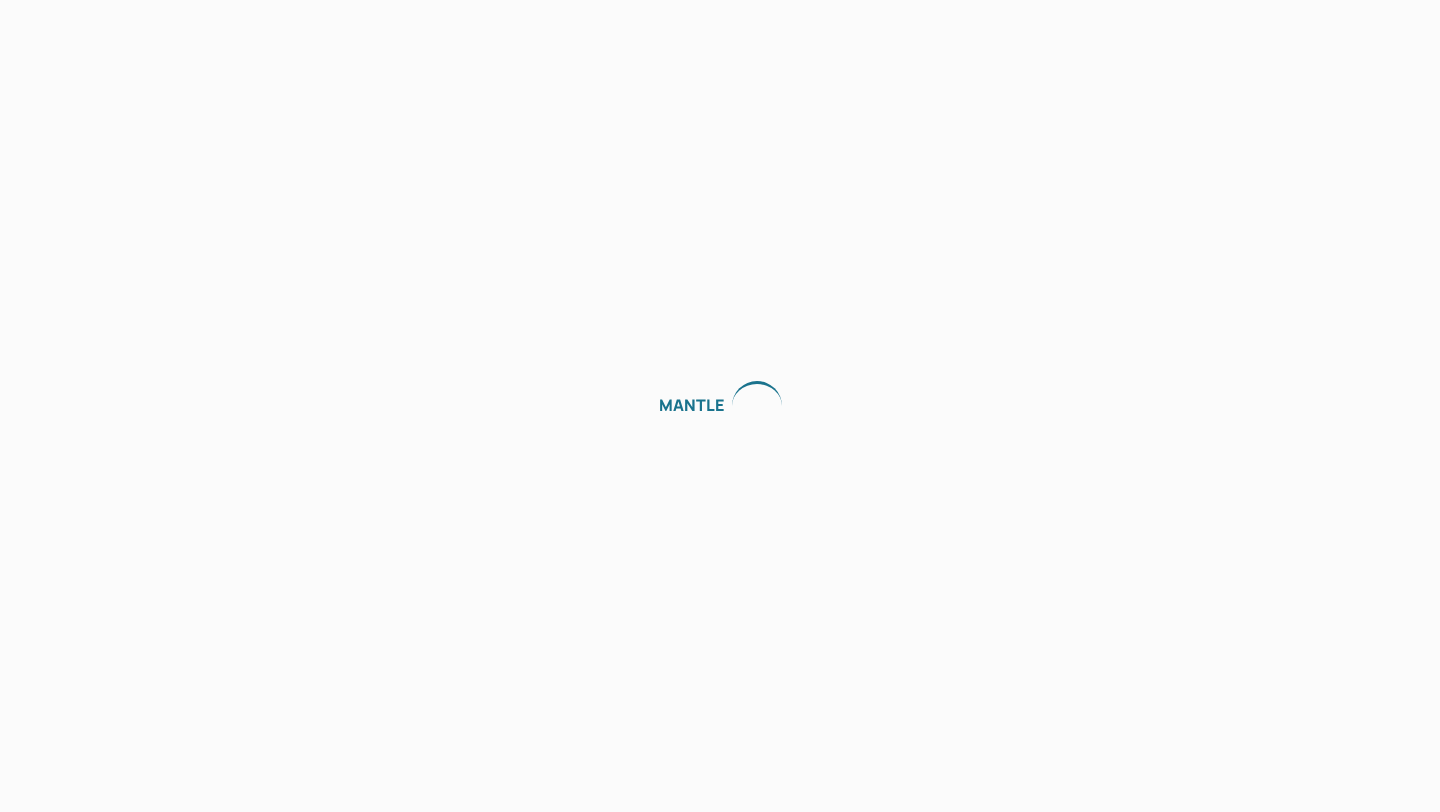 scroll, scrollTop: 0, scrollLeft: 0, axis: both 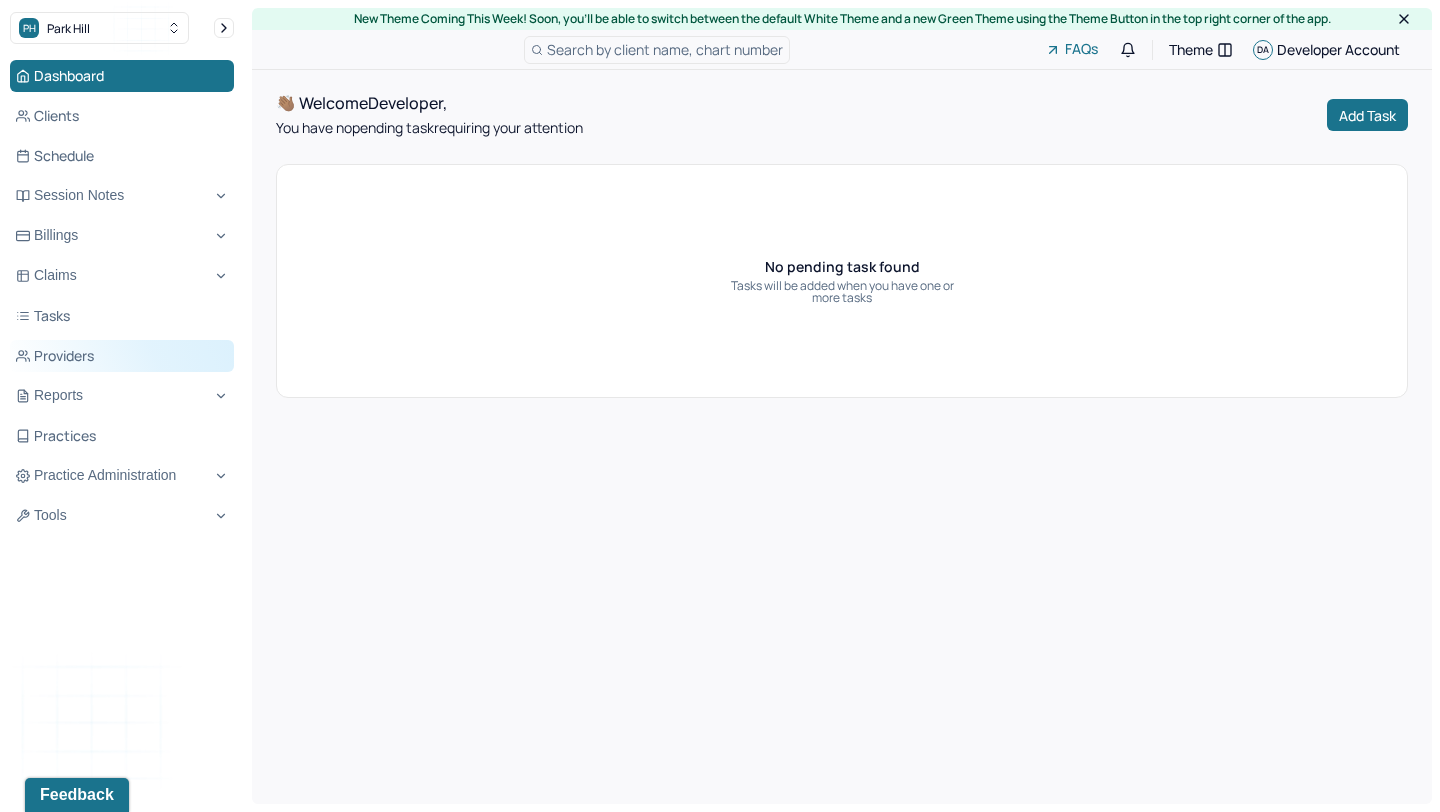 click on "Providers" at bounding box center [122, 356] 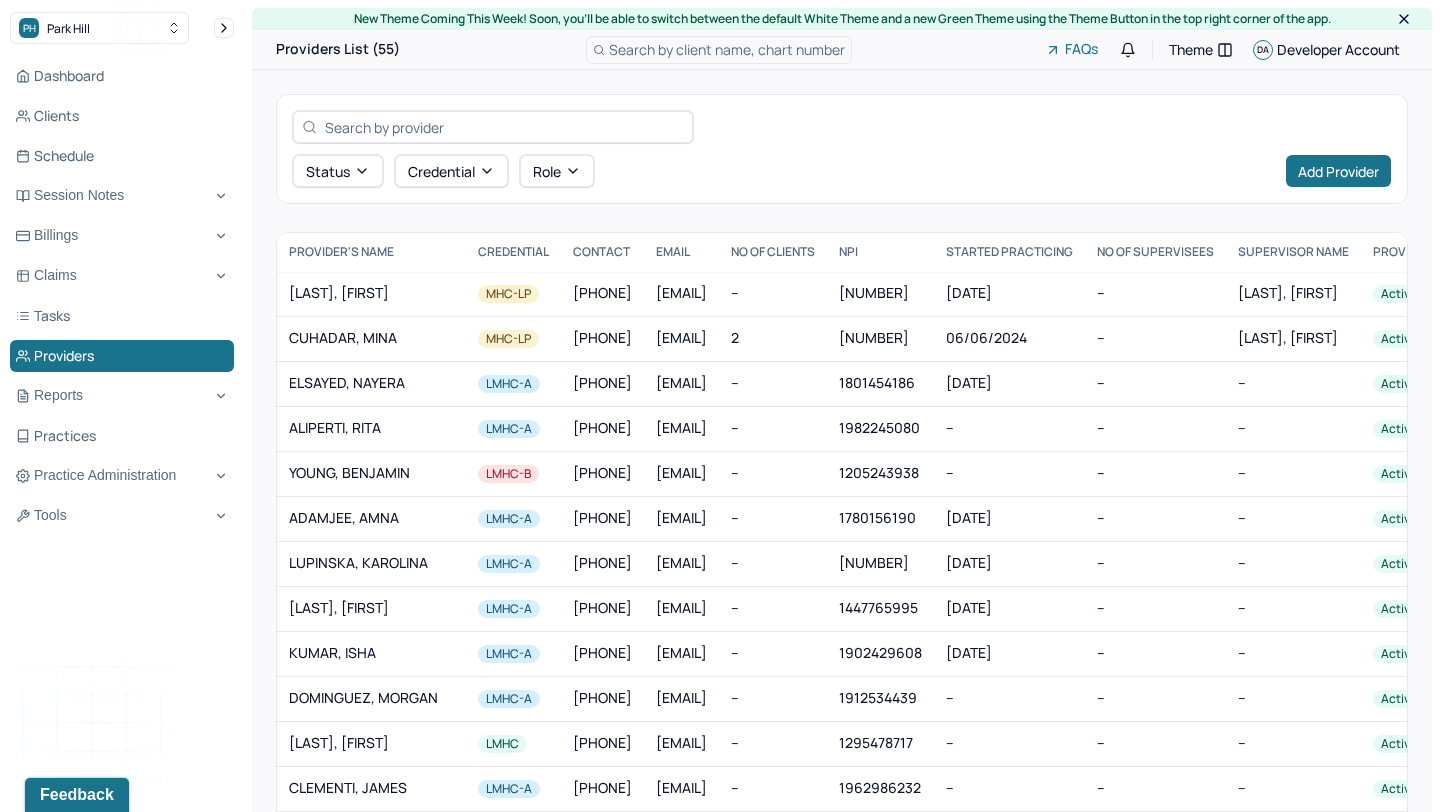 click at bounding box center [504, 127] 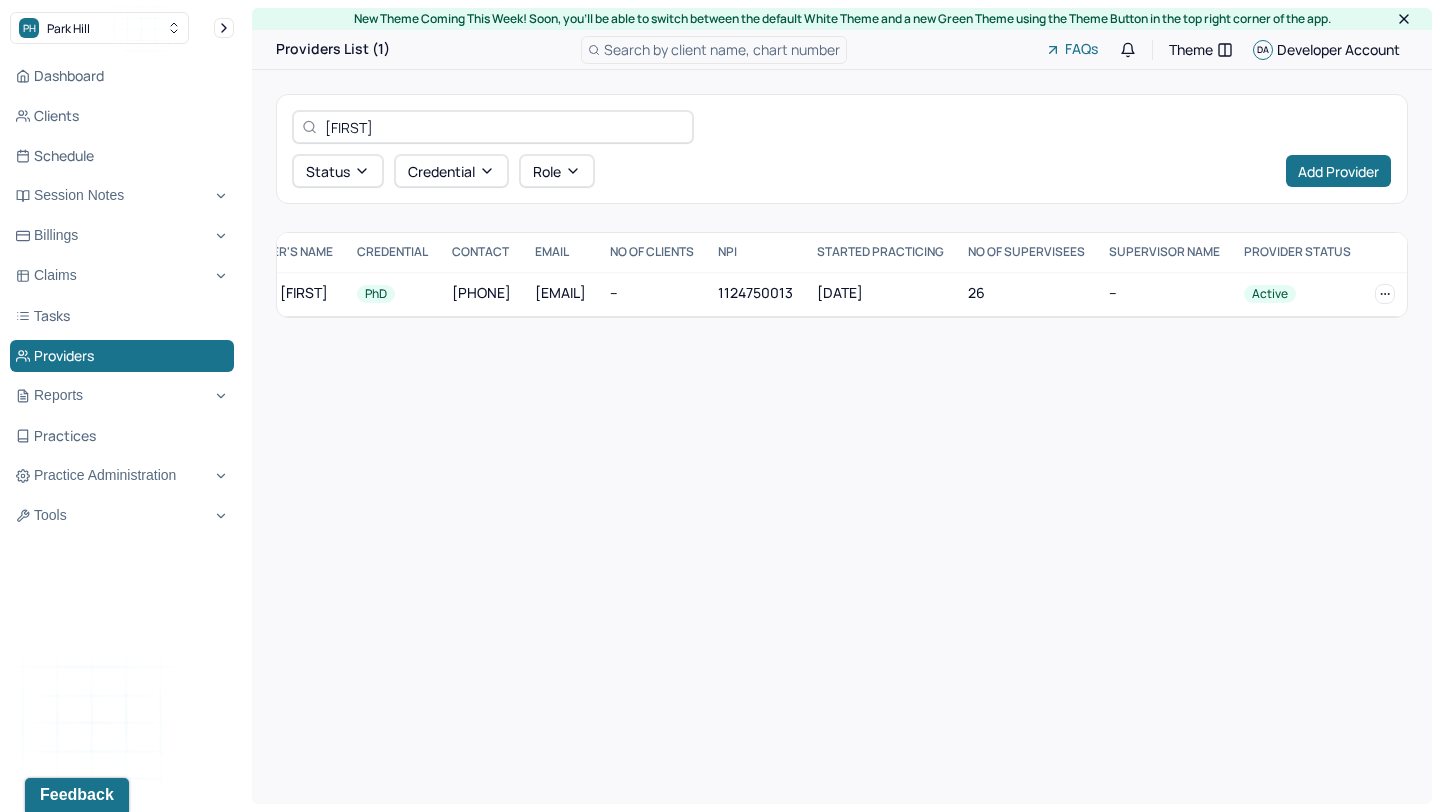 scroll, scrollTop: 0, scrollLeft: 309, axis: horizontal 